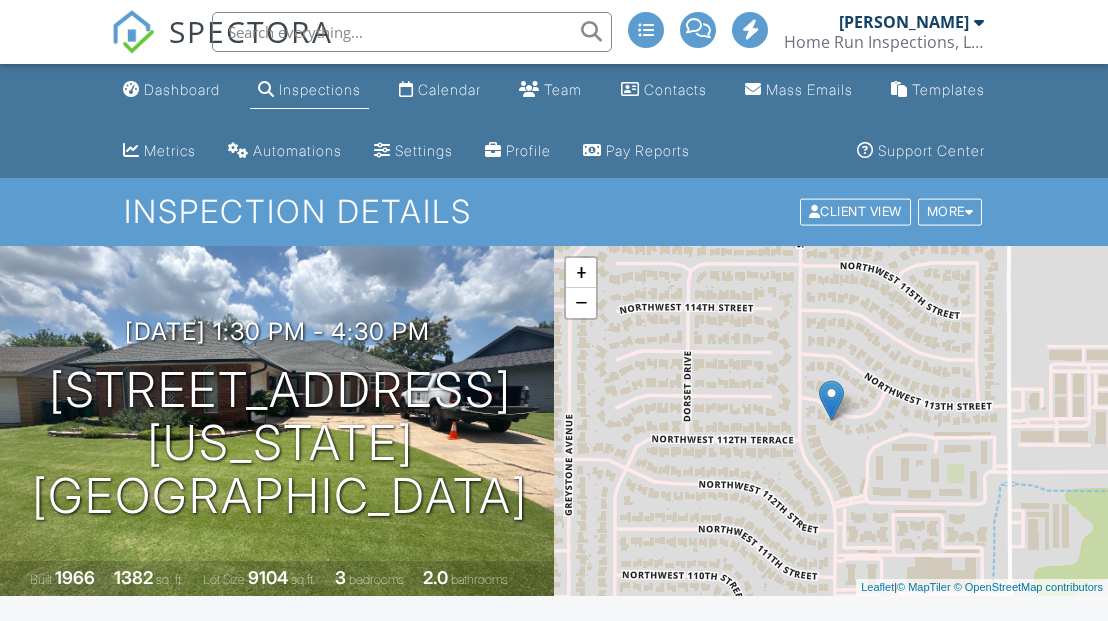 scroll, scrollTop: 381, scrollLeft: 0, axis: vertical 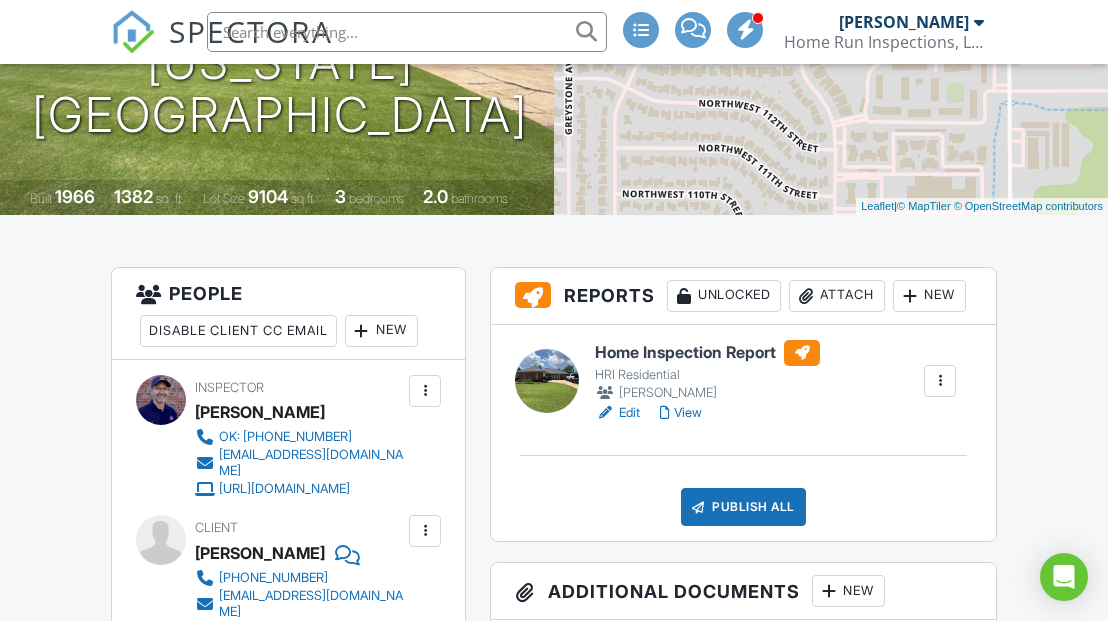 click on "Attach" at bounding box center [837, 296] 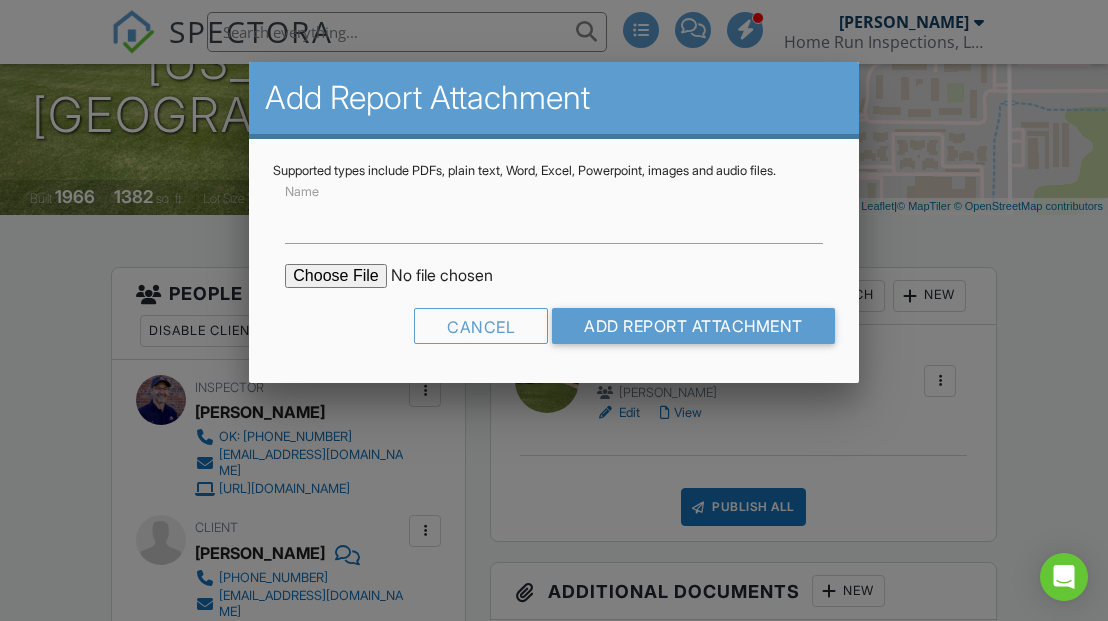 click at bounding box center [455, 276] 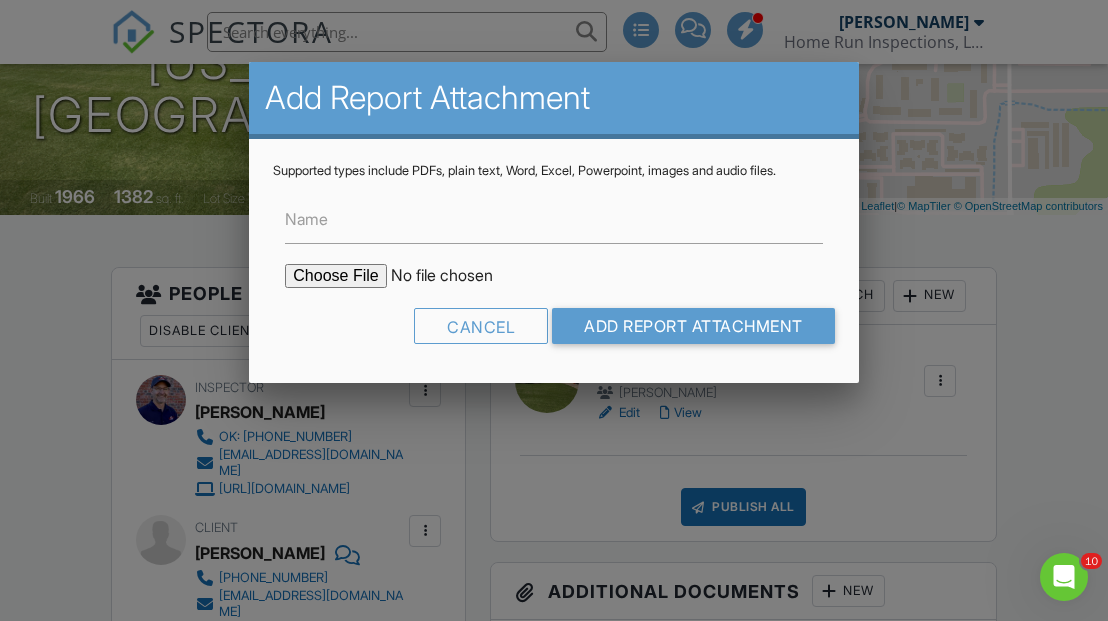 scroll, scrollTop: 0, scrollLeft: 0, axis: both 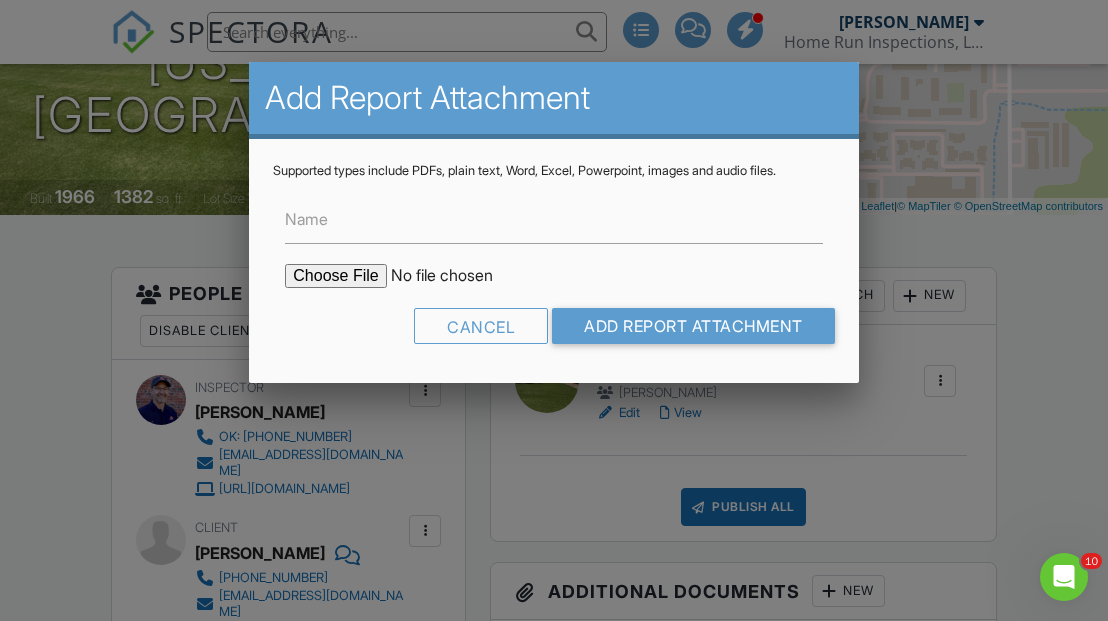 type on "C:\fakepath\2228 NW 113th Pl, Oklahoma City,.pdf" 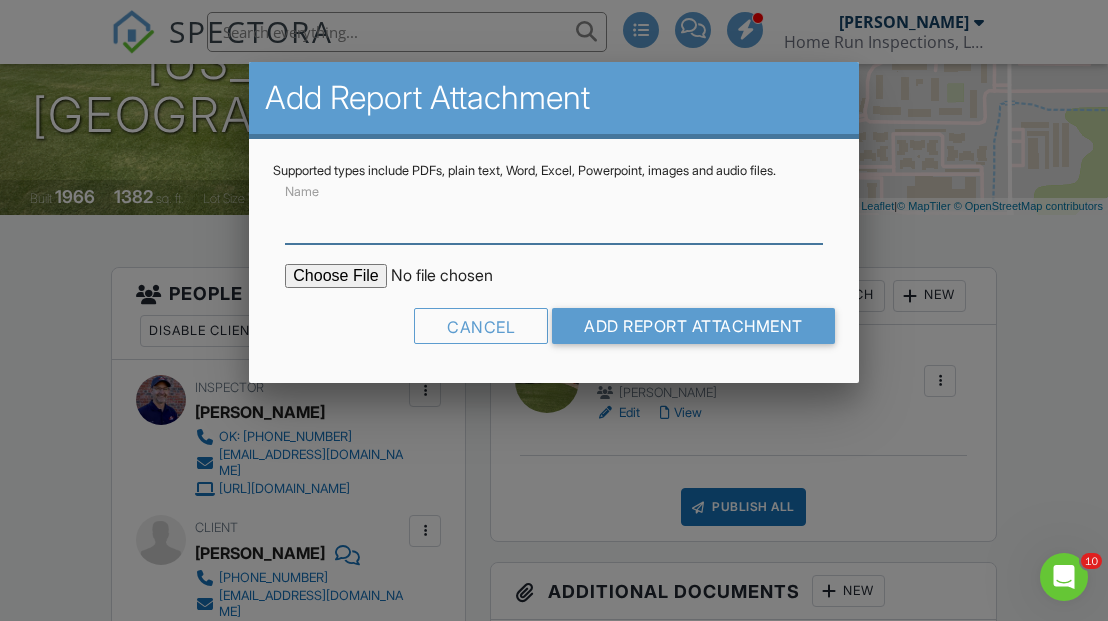 click on "Name" at bounding box center (553, 219) 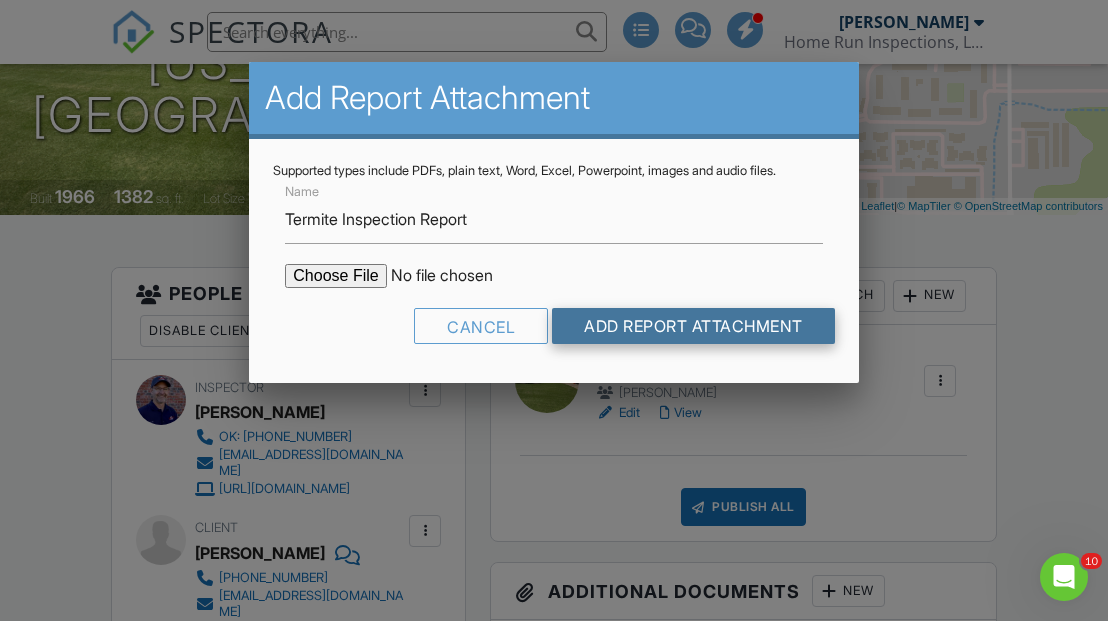 click on "Add Report Attachment" at bounding box center [693, 326] 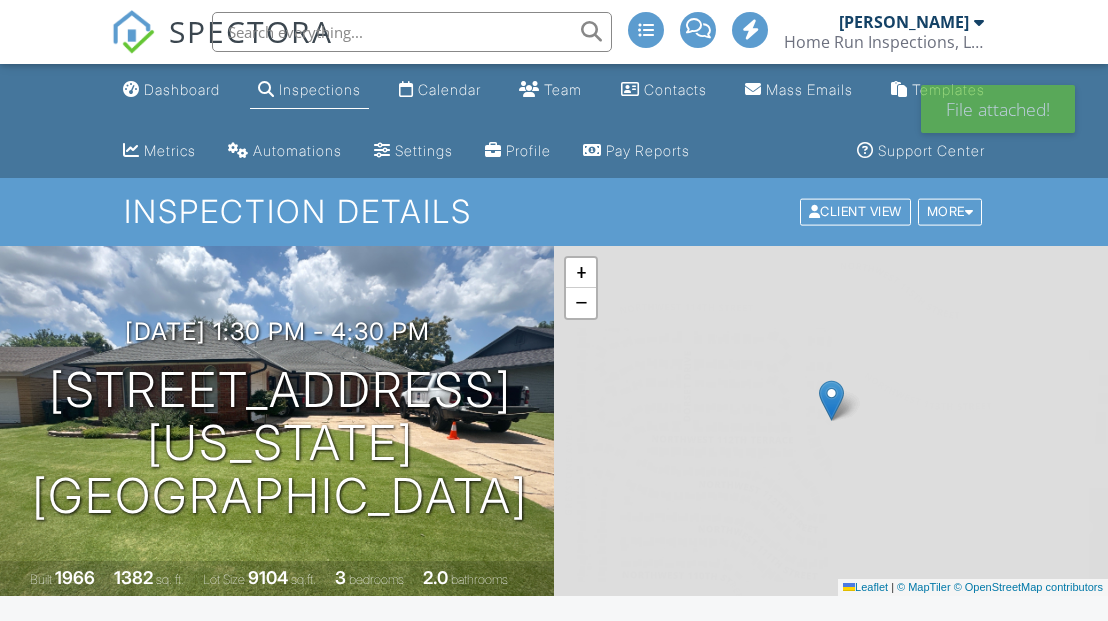 scroll, scrollTop: 0, scrollLeft: 0, axis: both 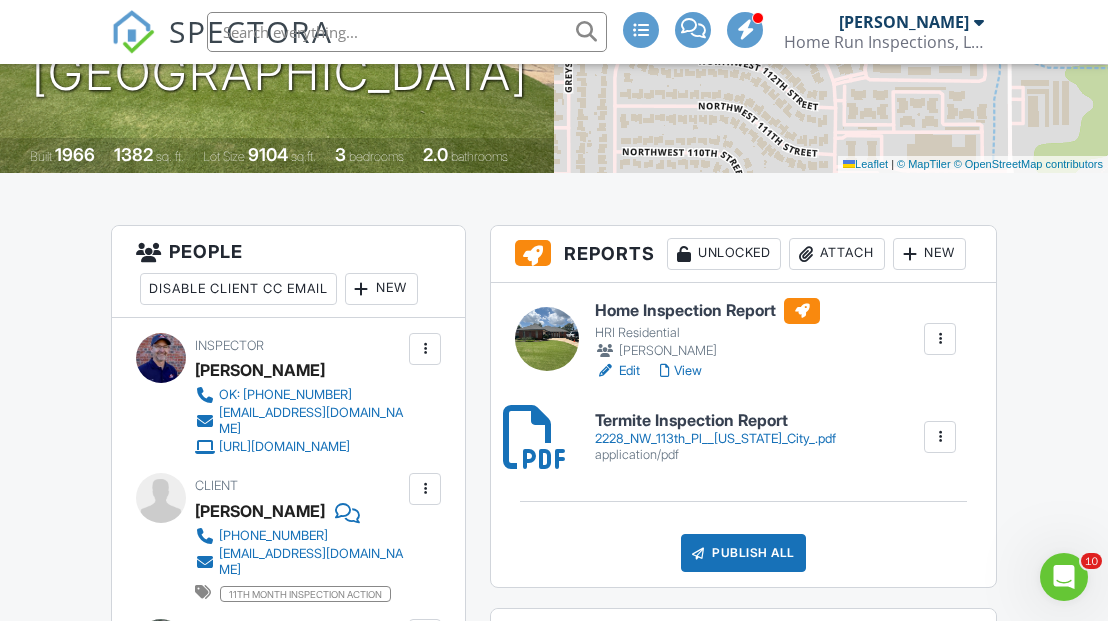 click at bounding box center [940, 437] 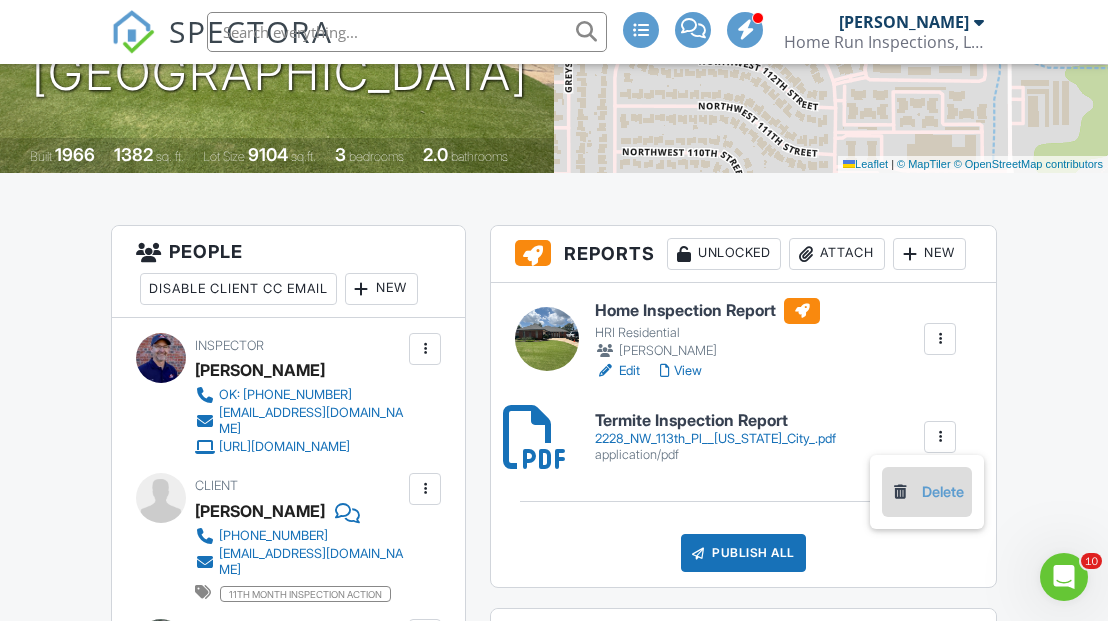 click on "Delete" at bounding box center [927, 492] 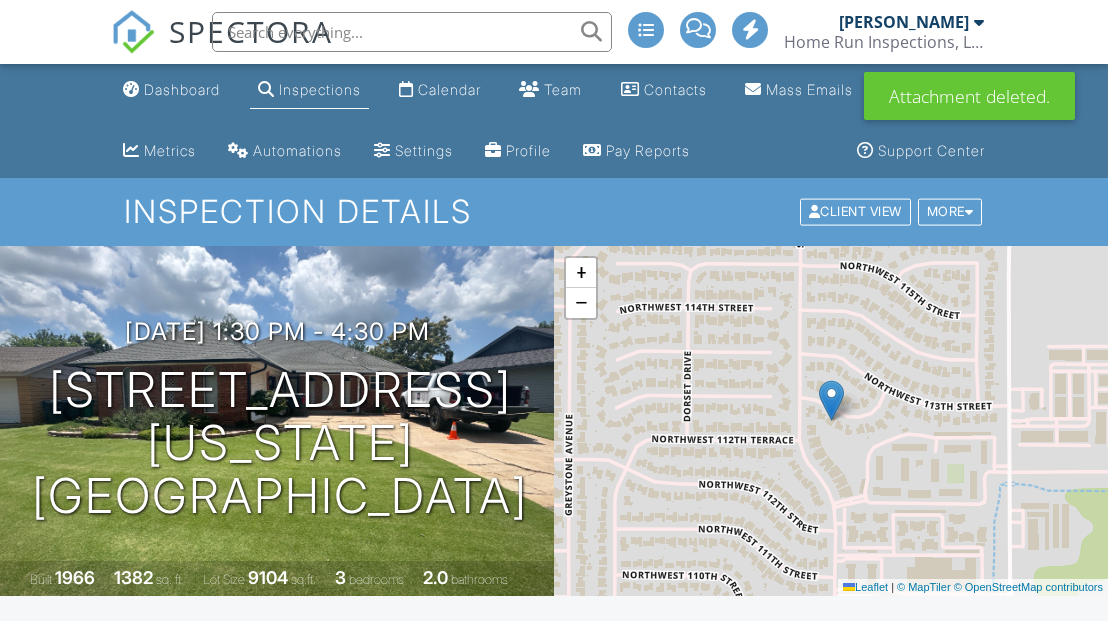 scroll, scrollTop: 0, scrollLeft: 0, axis: both 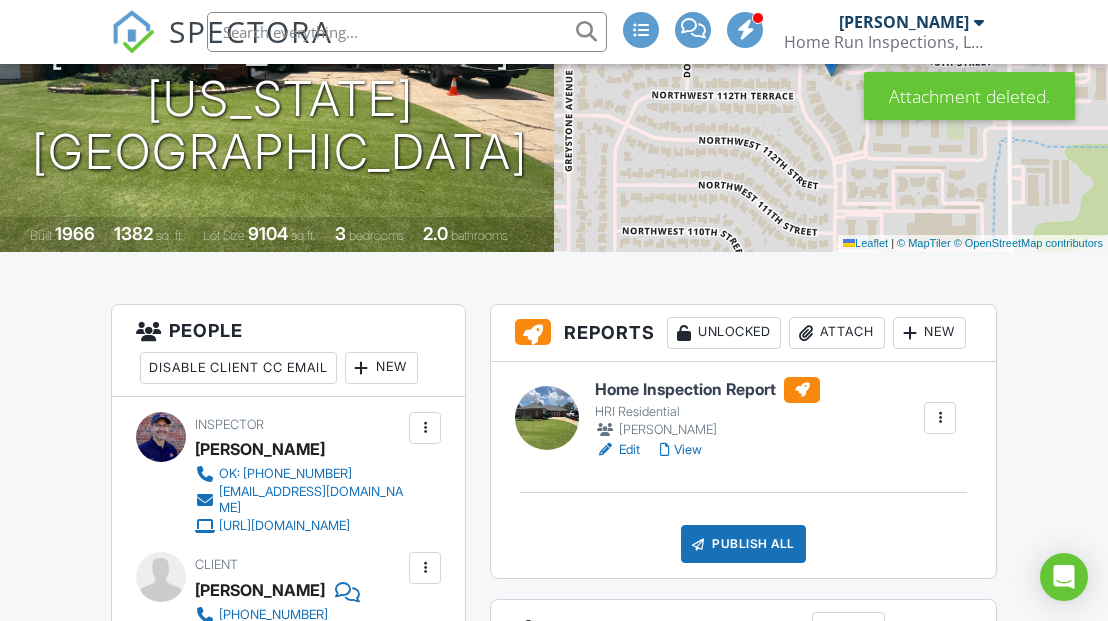 click on "Attach" at bounding box center [837, 333] 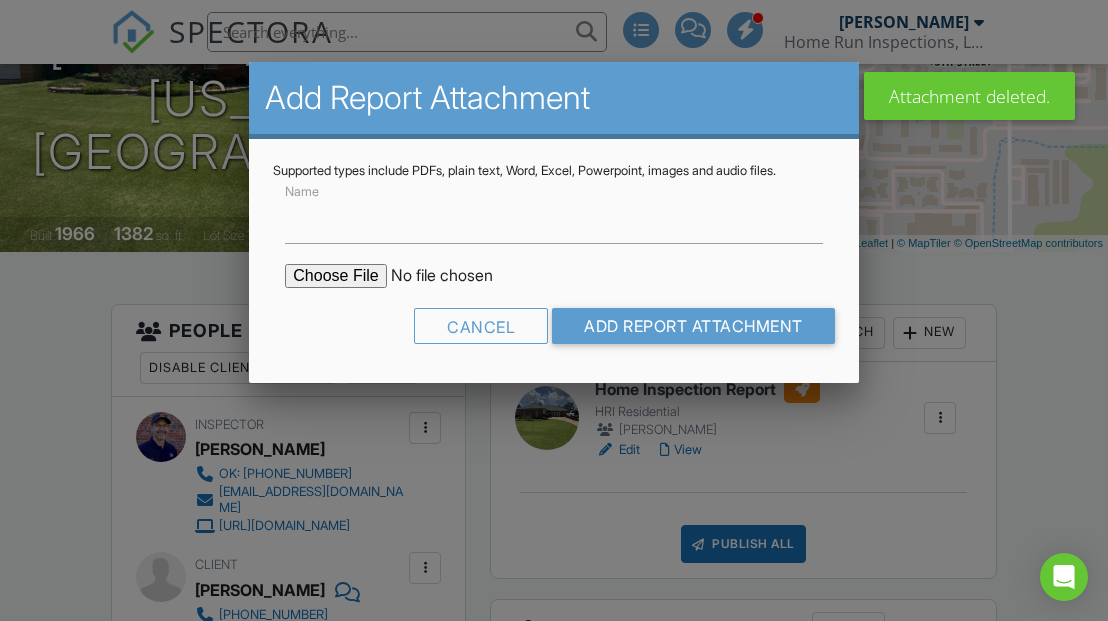 click at bounding box center [455, 276] 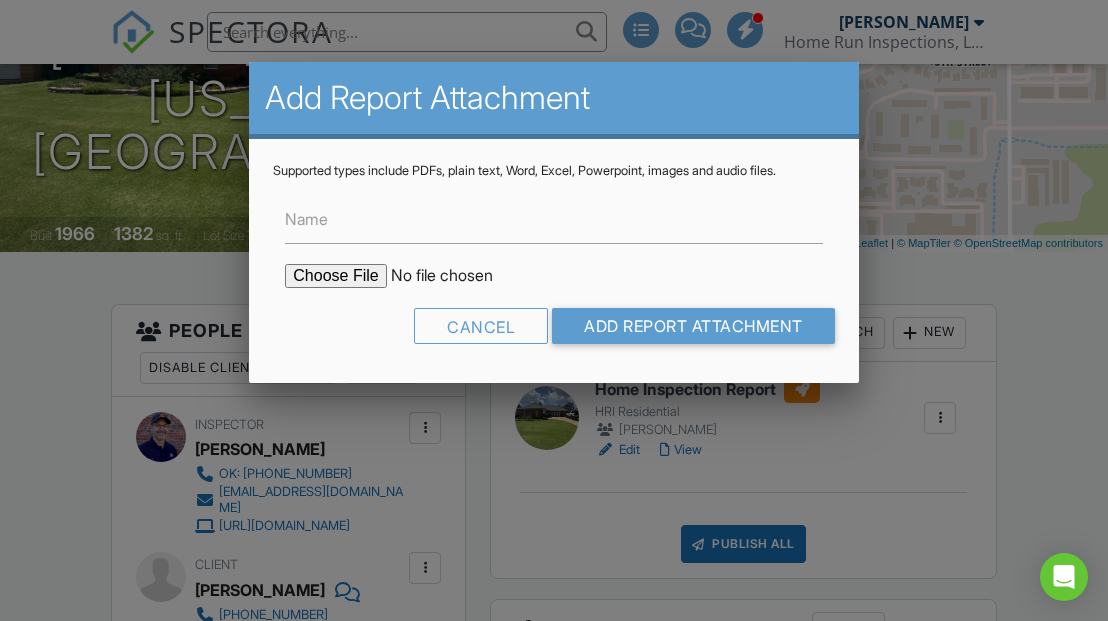 type on "C:\fakepath\2228 NW 113th Pl, Oklahoma City,-2.pdf" 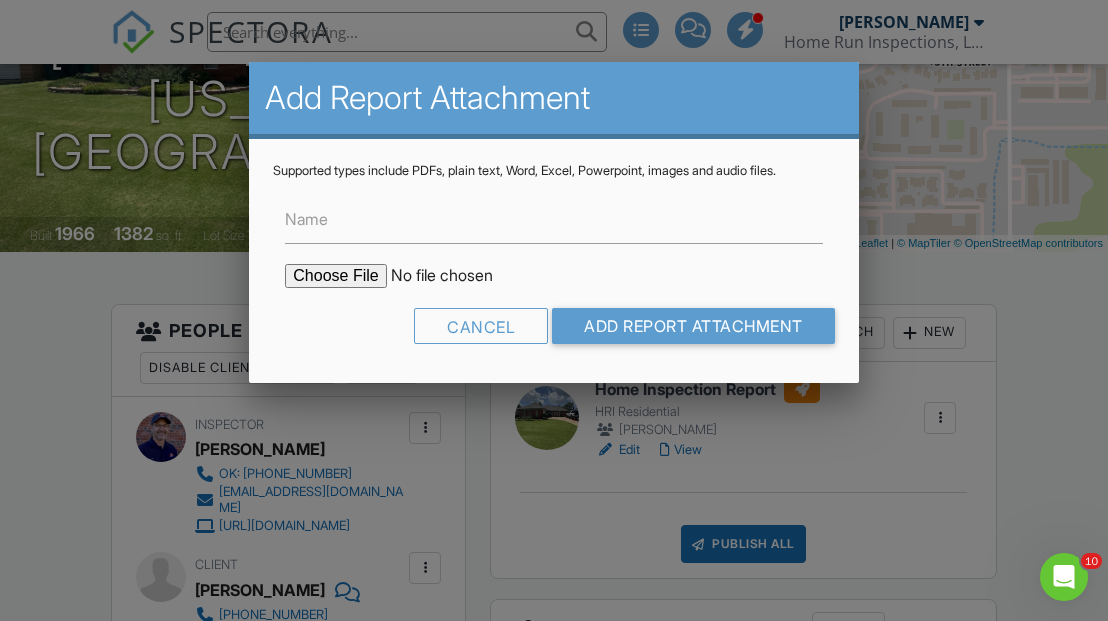 scroll, scrollTop: 0, scrollLeft: 0, axis: both 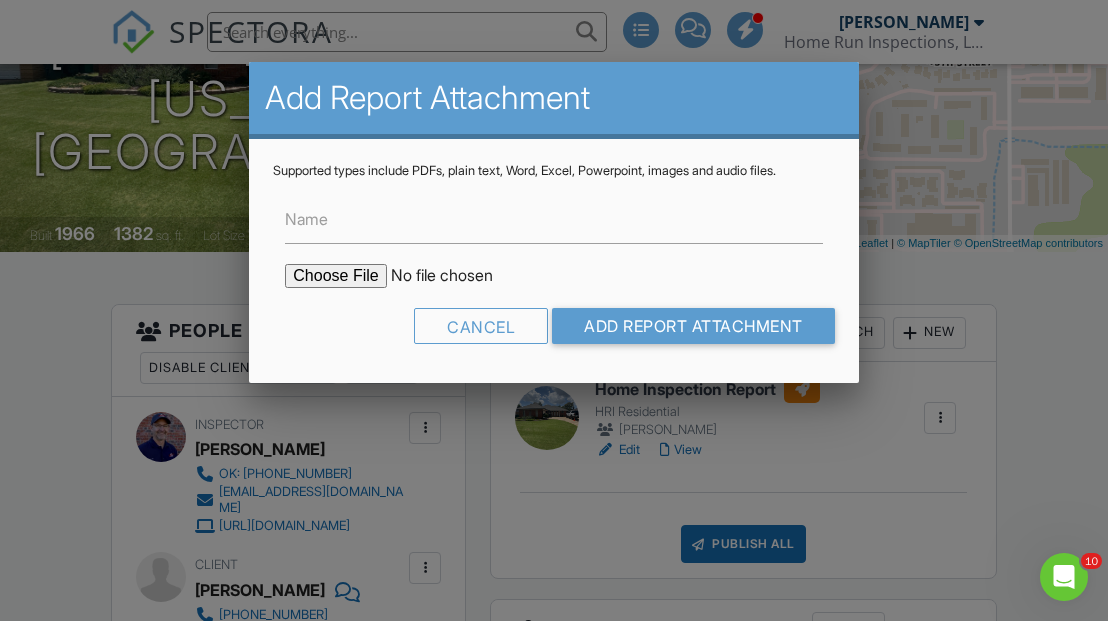 click on "Name" at bounding box center (306, 219) 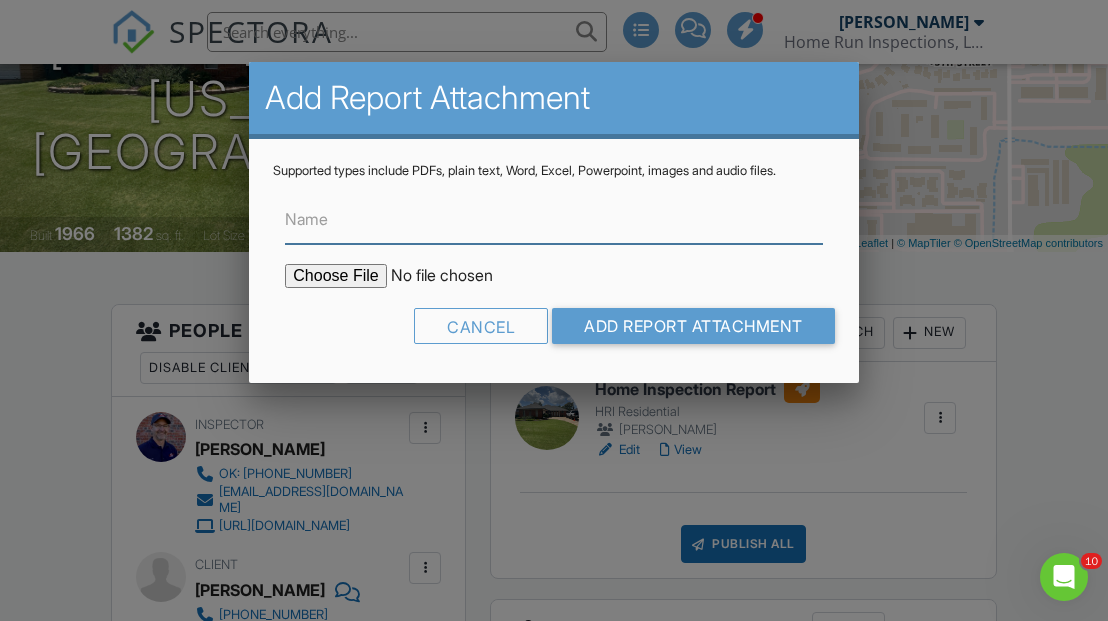 click on "Name" at bounding box center [553, 219] 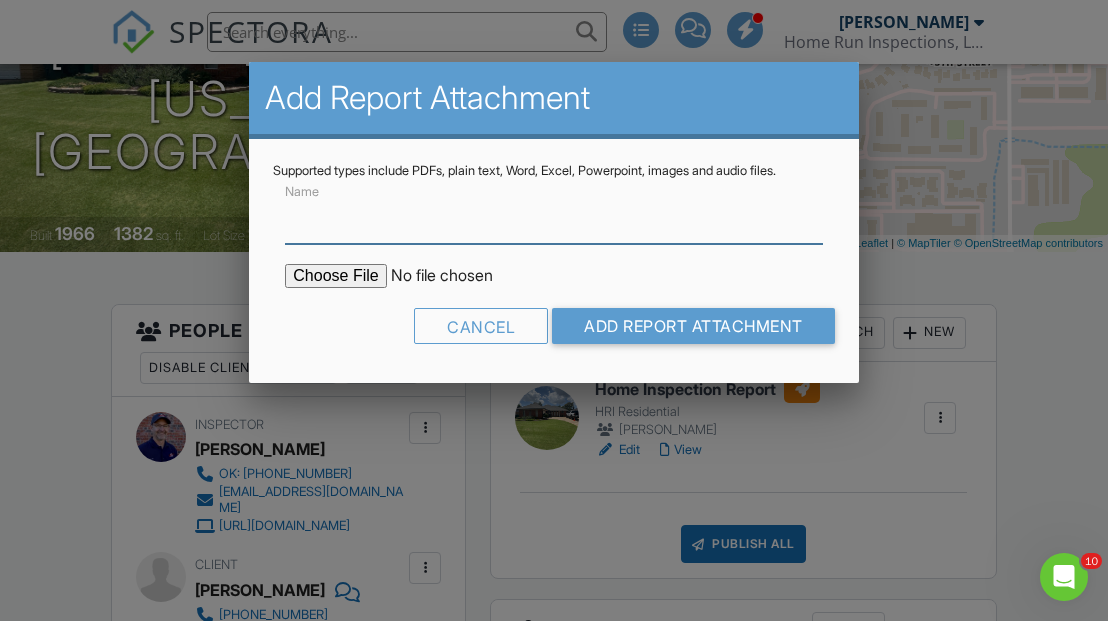 click on "Name" at bounding box center (553, 219) 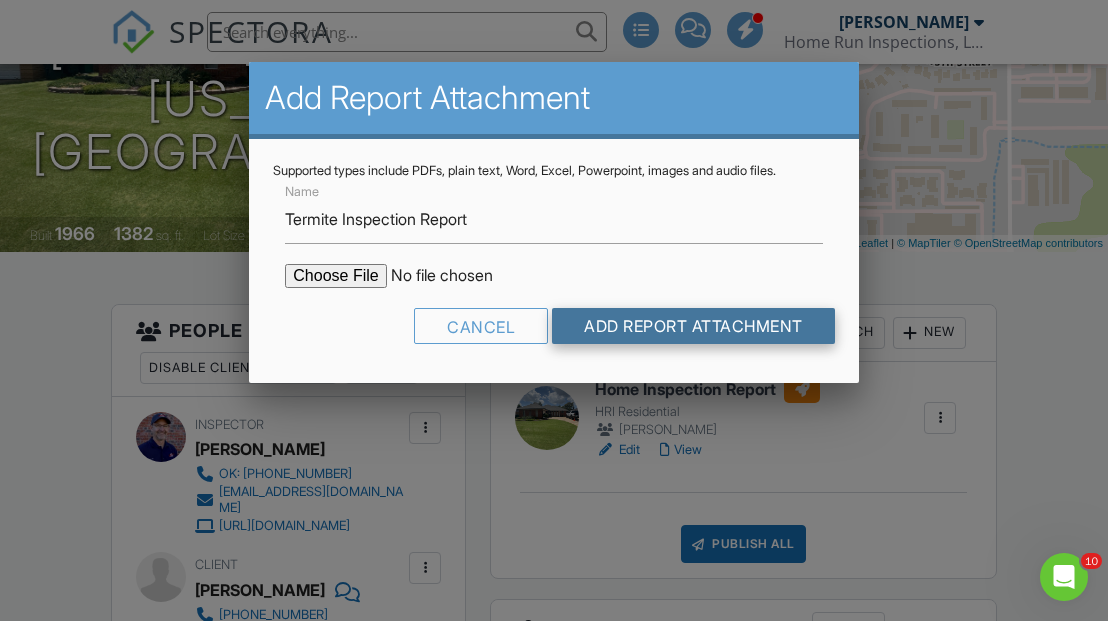 click on "Add Report Attachment" at bounding box center (693, 326) 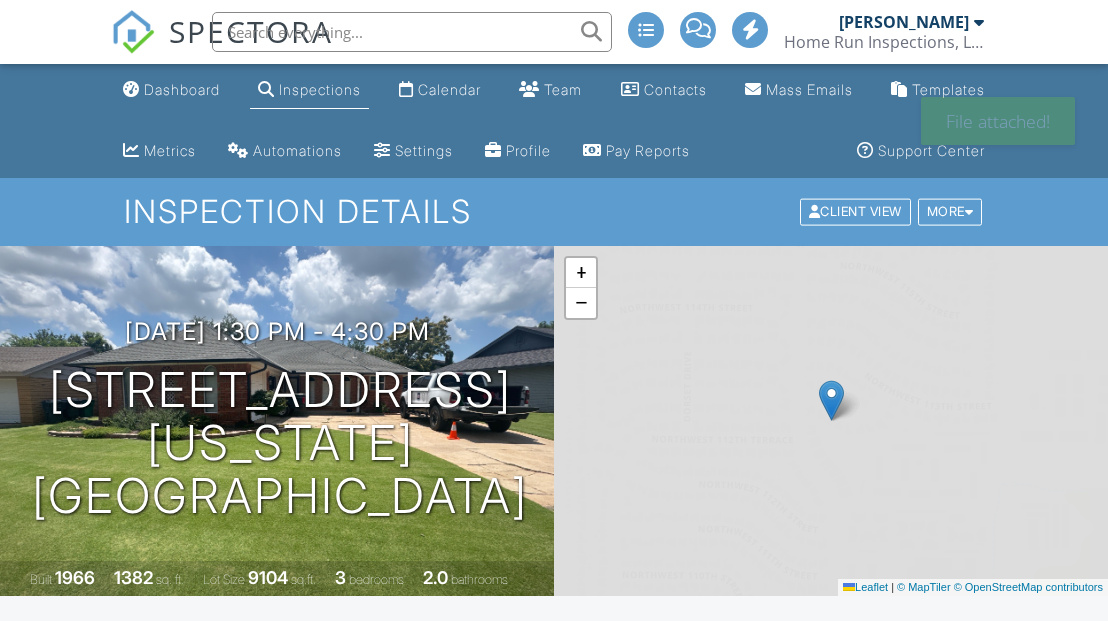 scroll, scrollTop: 0, scrollLeft: 0, axis: both 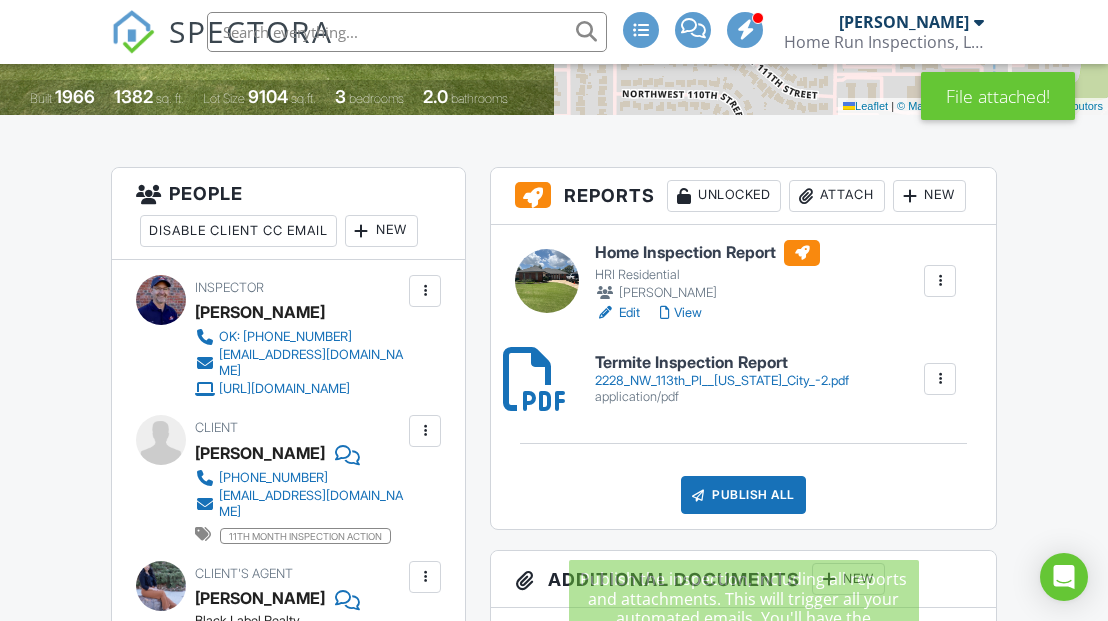 click on "Publish All" at bounding box center (743, 495) 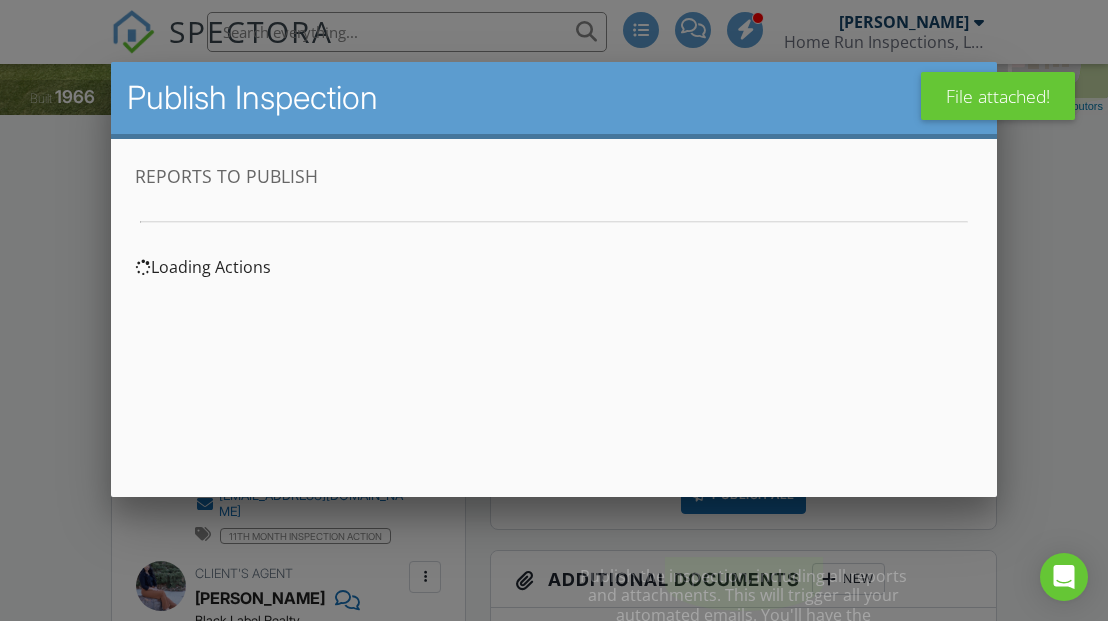 scroll, scrollTop: 0, scrollLeft: 0, axis: both 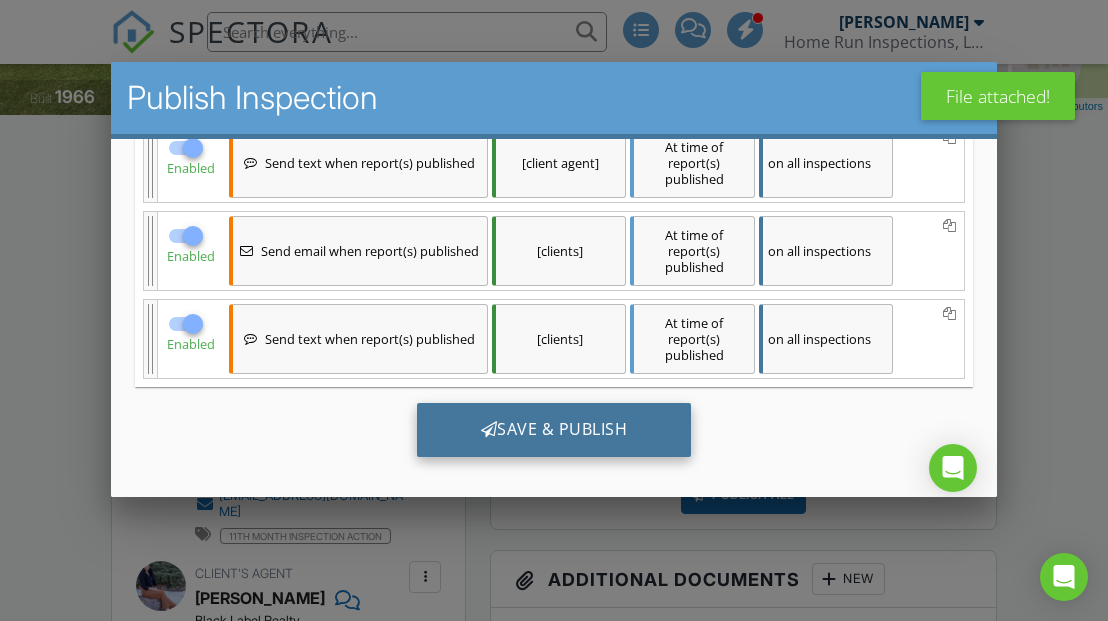 click on "Save & Publish" at bounding box center [553, 430] 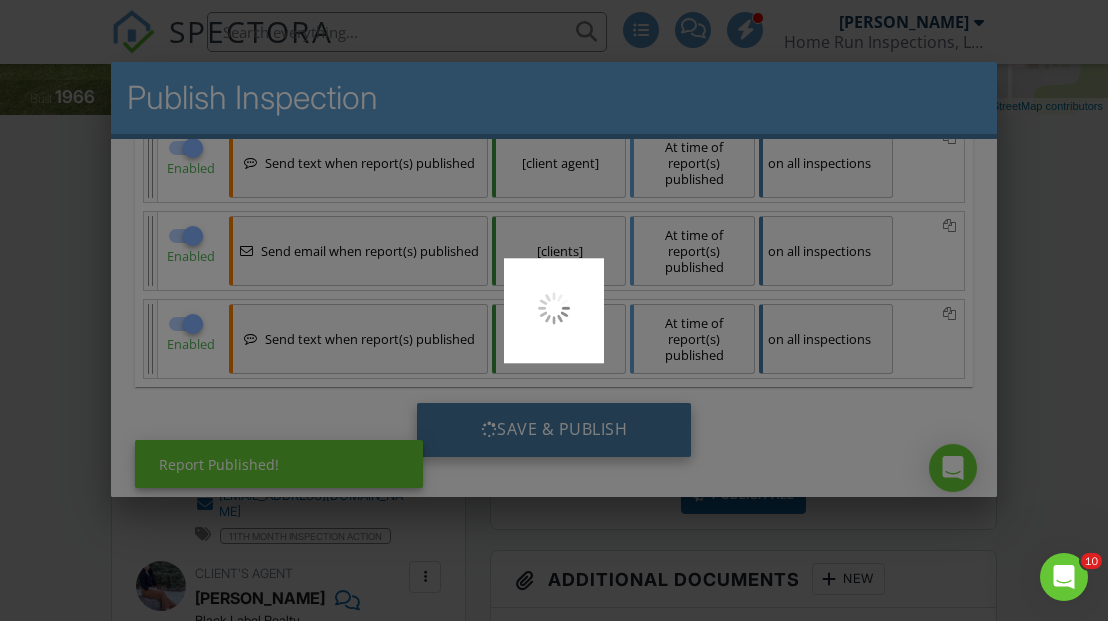 scroll, scrollTop: 0, scrollLeft: 0, axis: both 